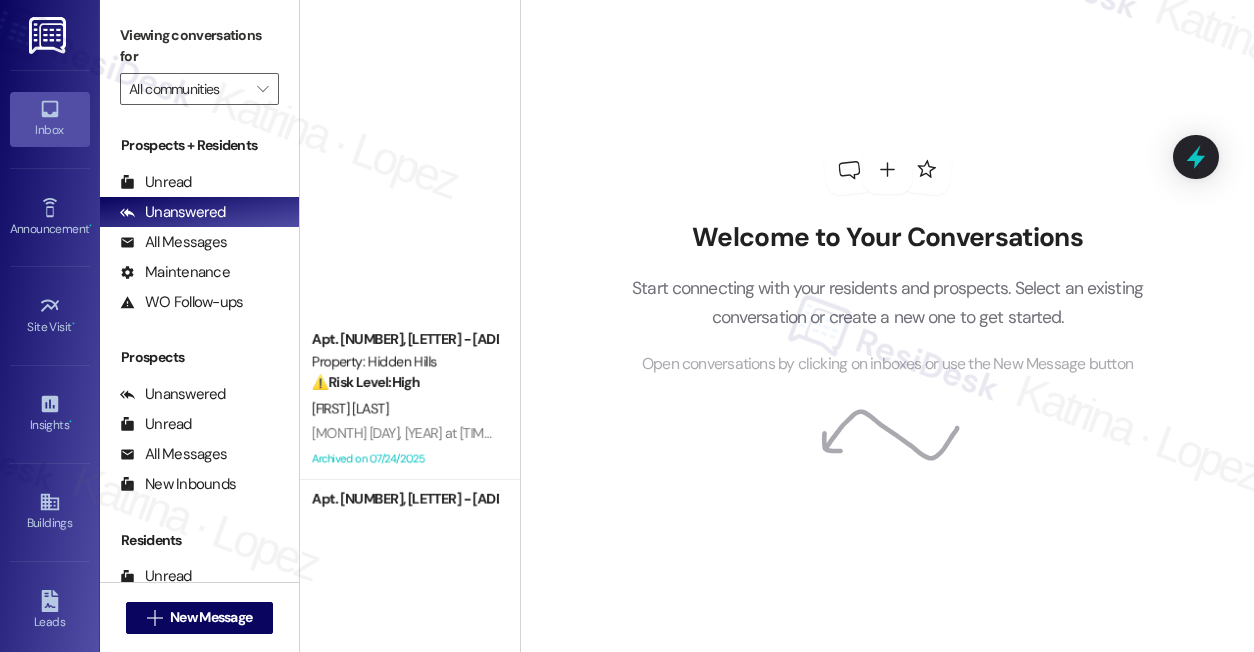 scroll, scrollTop: 0, scrollLeft: 0, axis: both 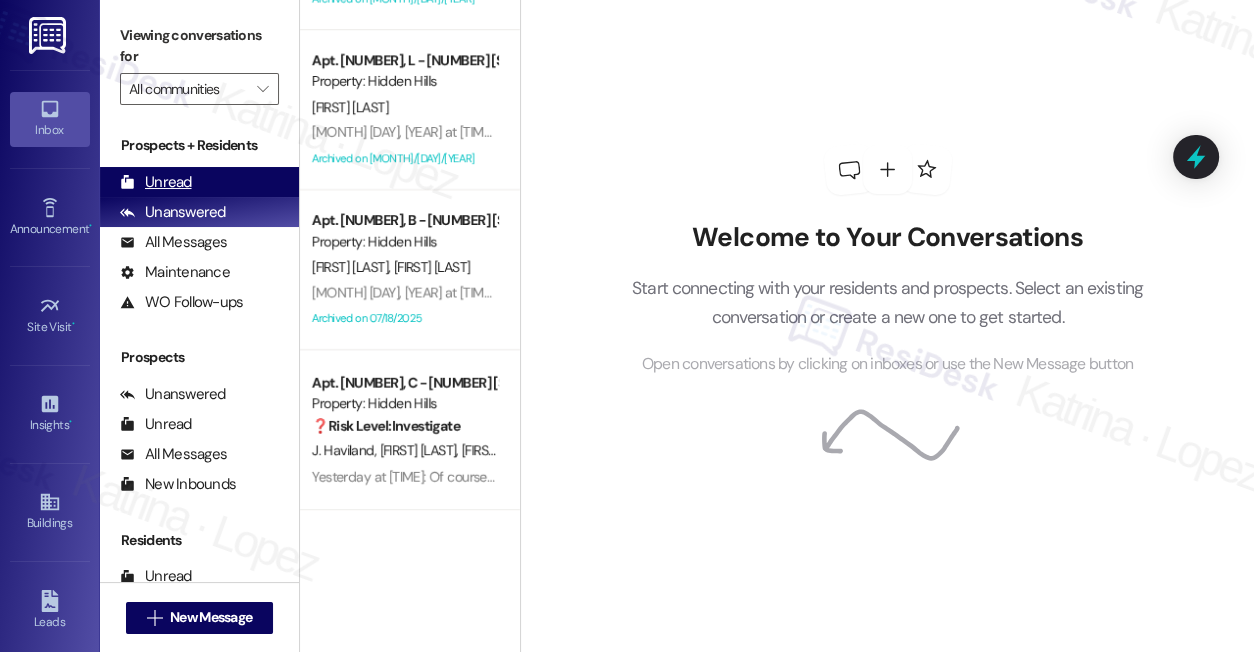 click on "Unread" at bounding box center (156, 182) 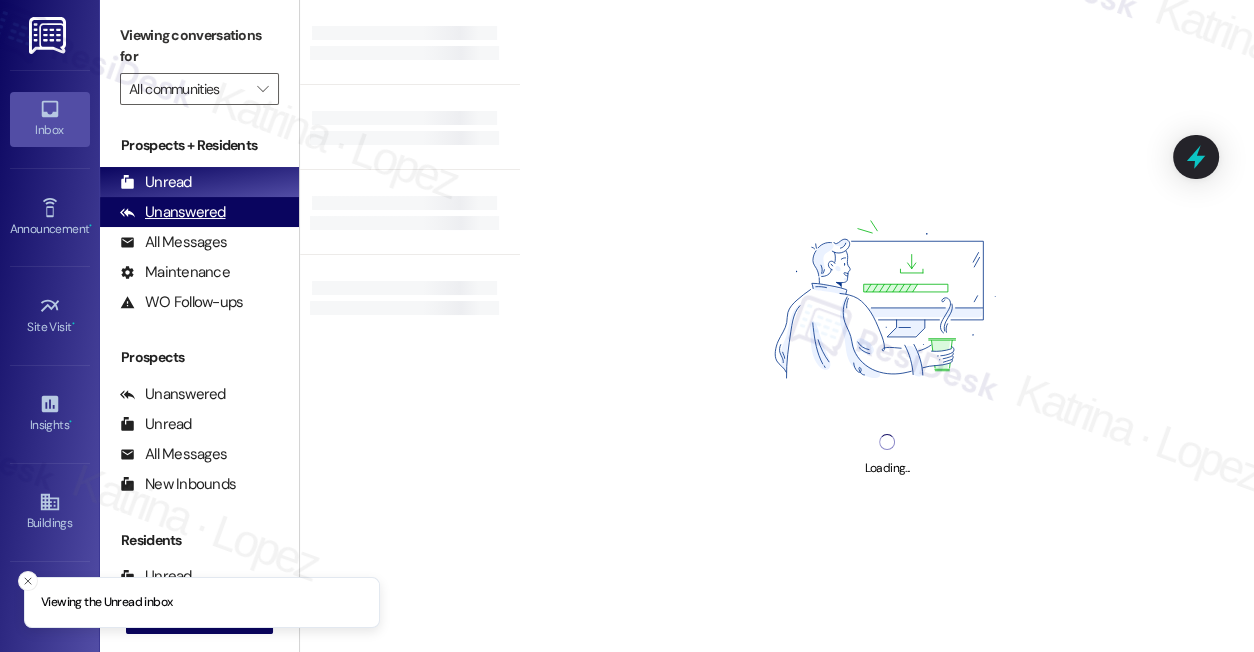 click on "Unanswered" at bounding box center (173, 212) 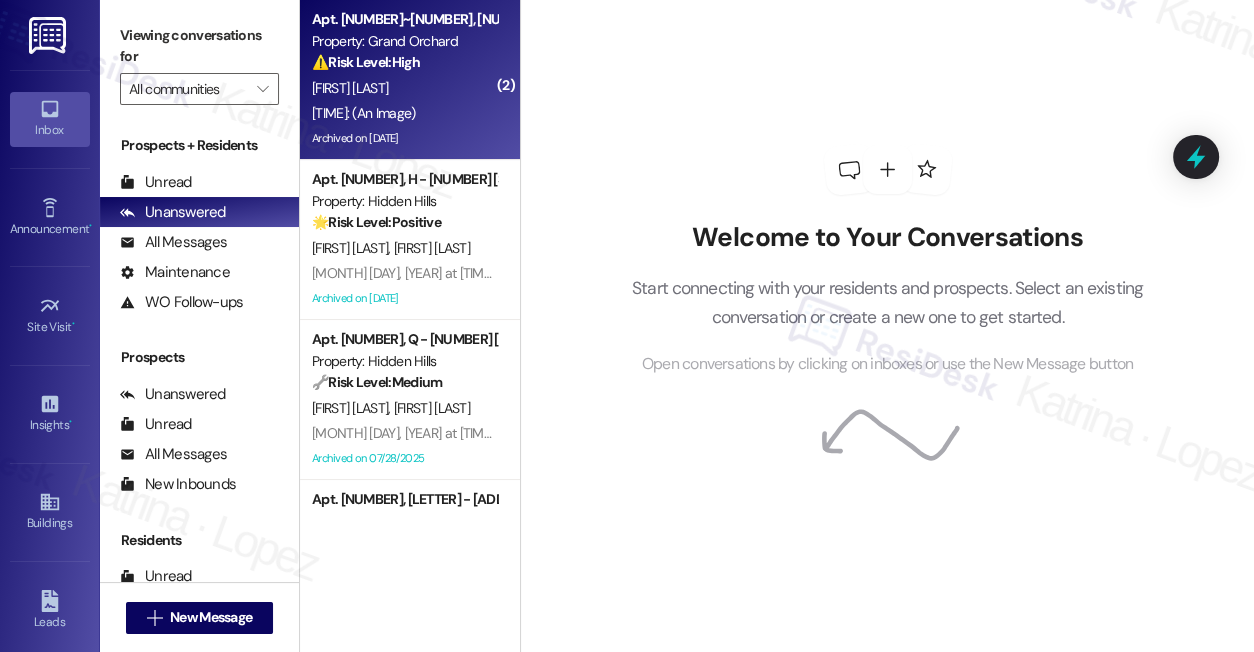 click on "[FIRST] [LAST]" at bounding box center [404, 88] 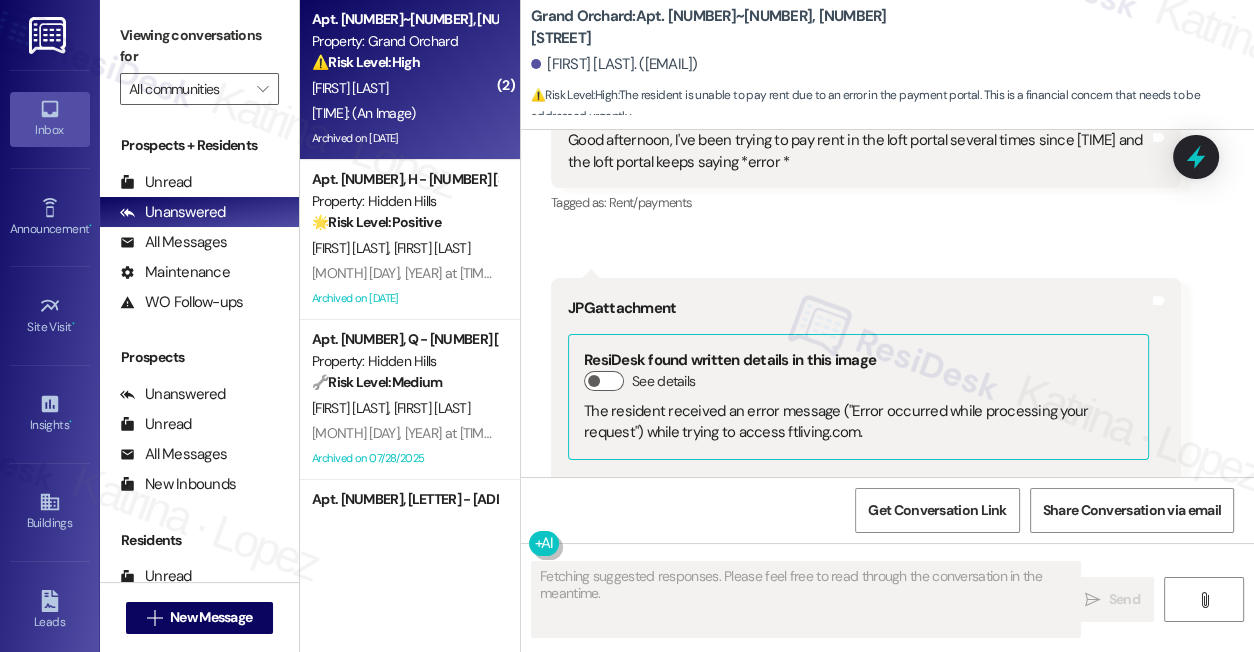 scroll, scrollTop: 18682, scrollLeft: 0, axis: vertical 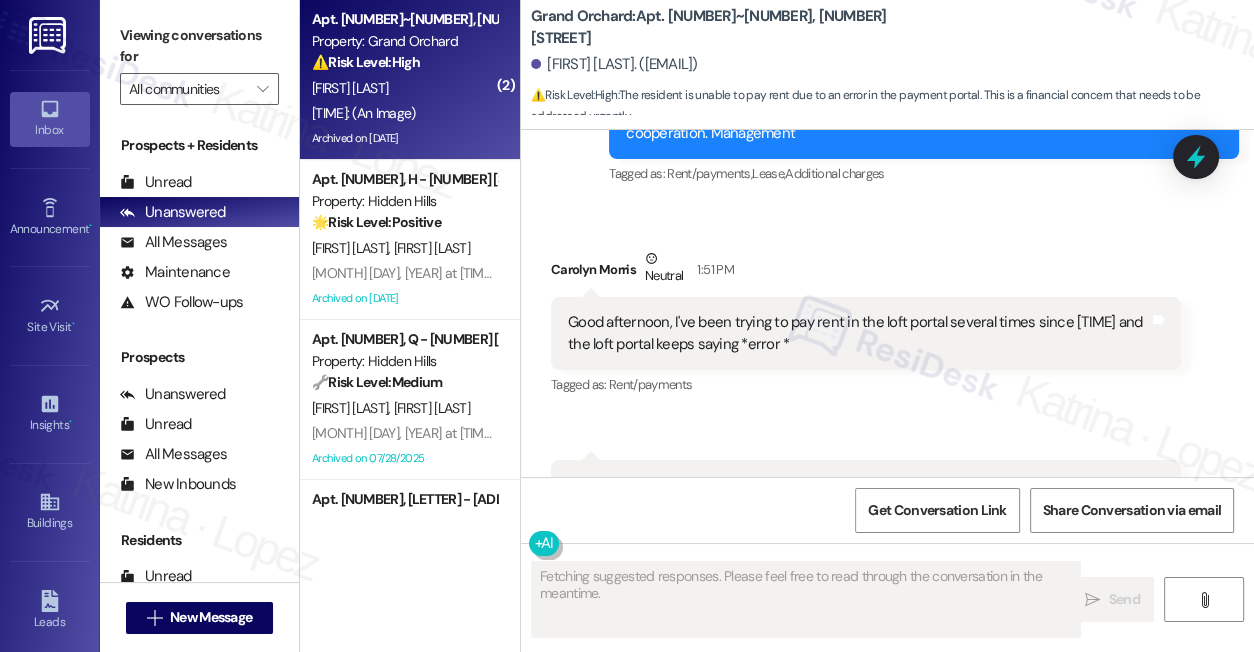 click on "Good afternoon,  I've been trying to pay rent in the loft portal several times since [TIME] and the loft portal keeps saying *error *" at bounding box center (858, 333) 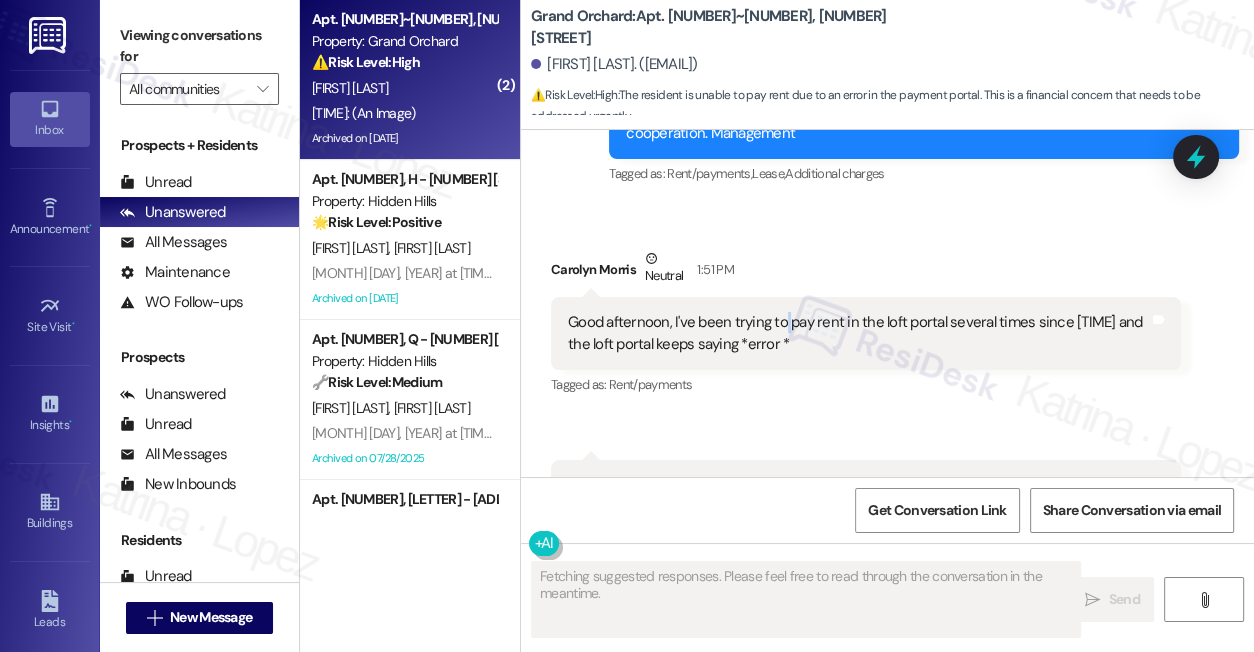 click on "Good afternoon,  I've been trying to pay rent in the loft portal several times since [TIME] and the loft portal keeps saying *error *" at bounding box center (858, 333) 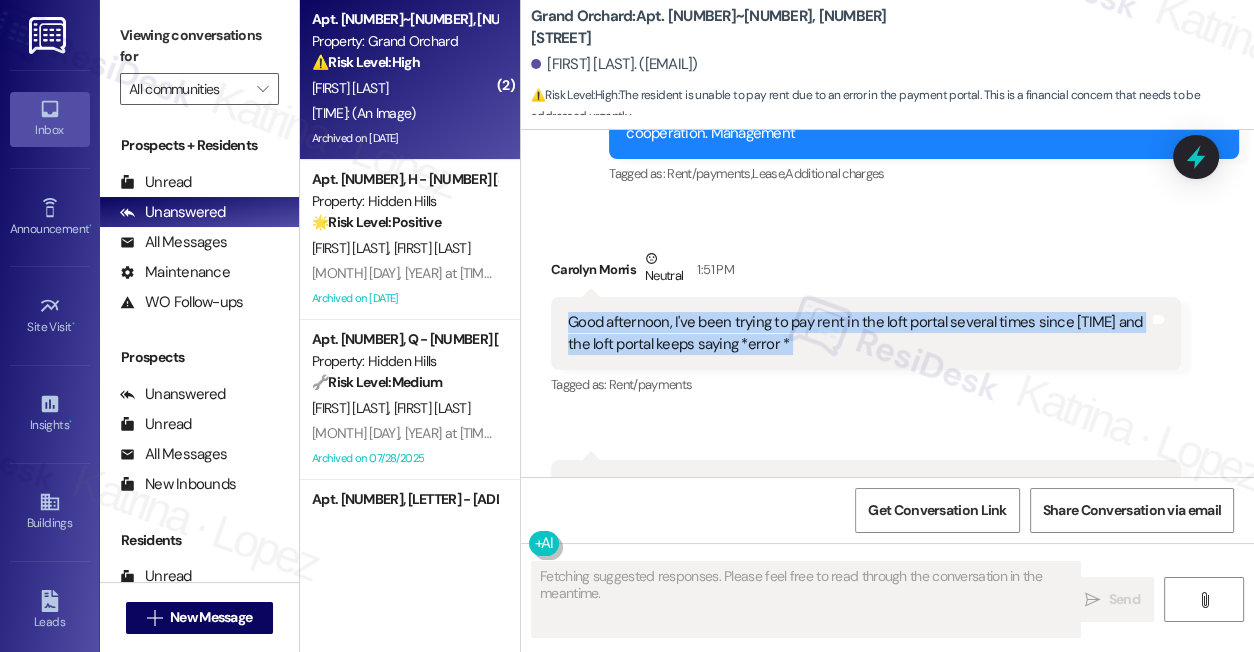 click on "Good afternoon,  I've been trying to pay rent in the loft portal several times since [TIME] and the loft portal keeps saying *error *" at bounding box center (858, 333) 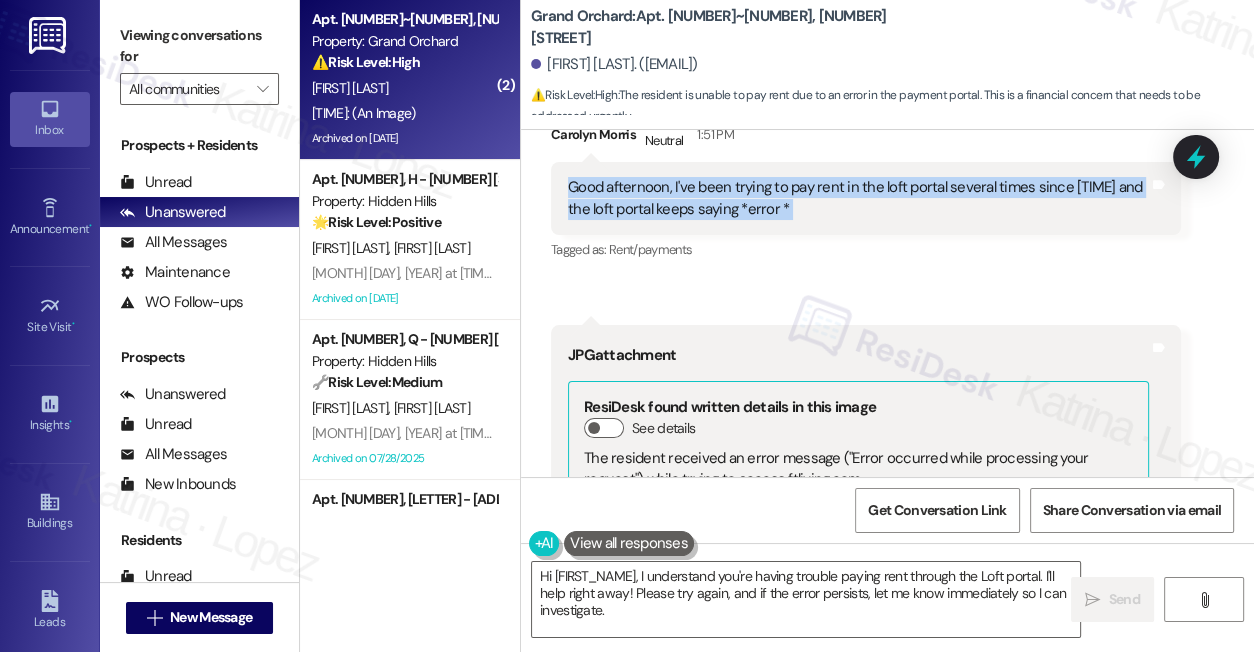 scroll, scrollTop: 18955, scrollLeft: 0, axis: vertical 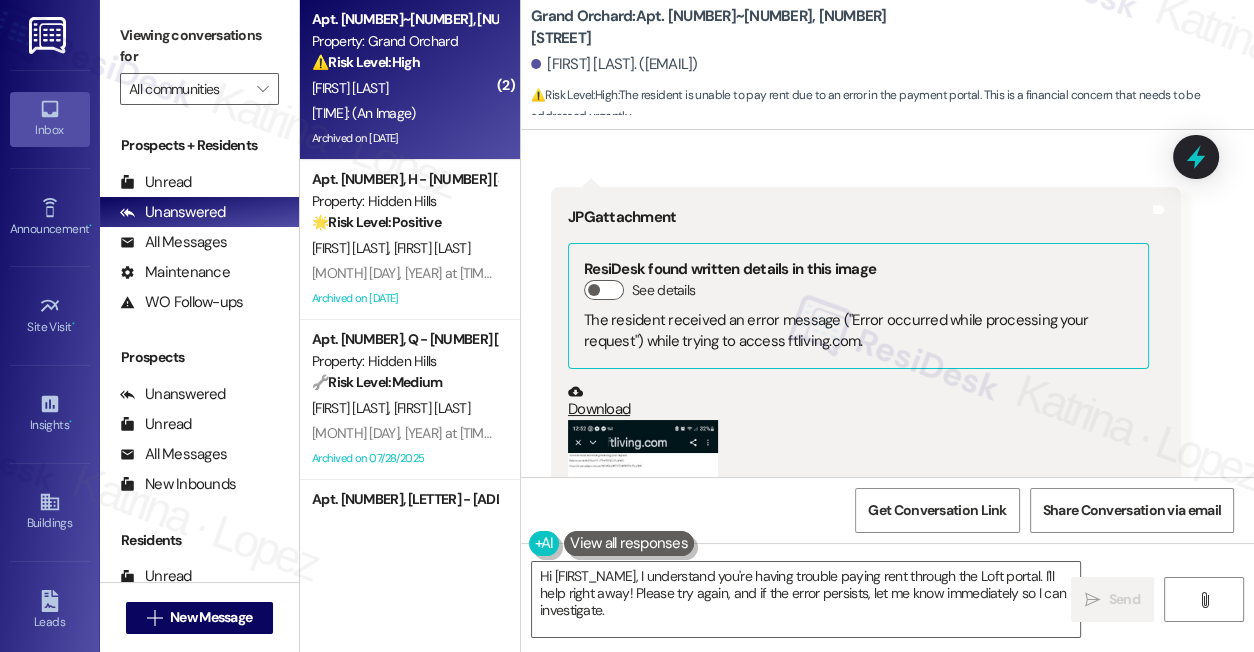 click at bounding box center (643, 586) 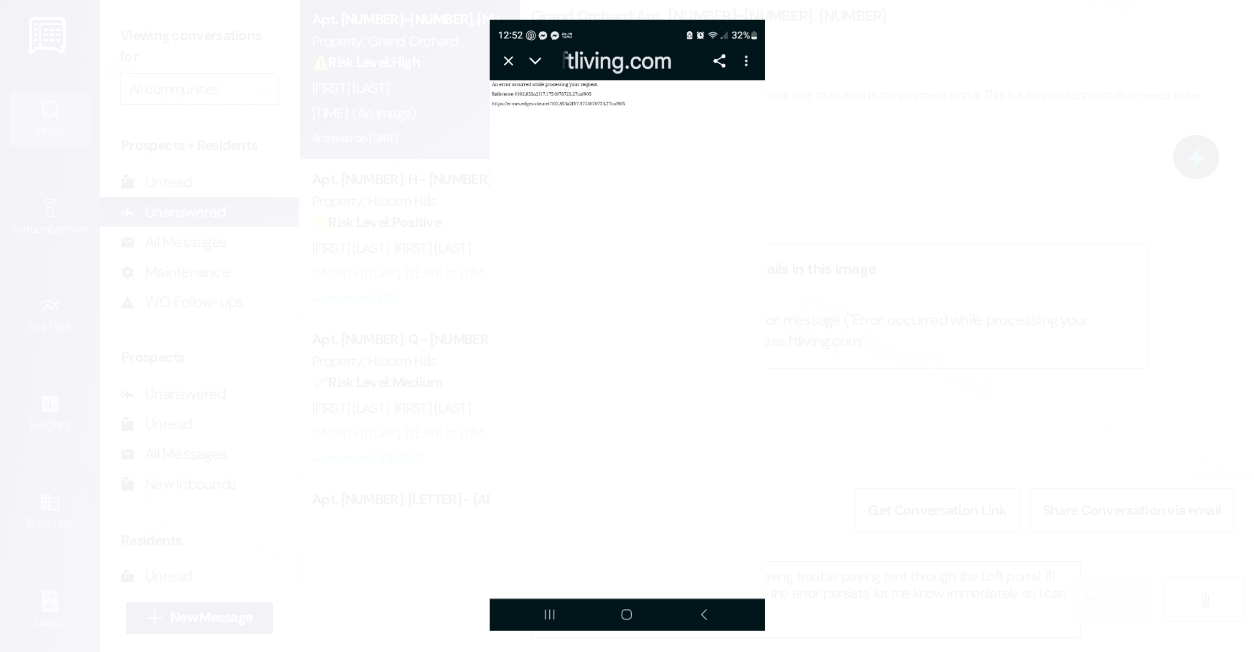 click at bounding box center (627, 326) 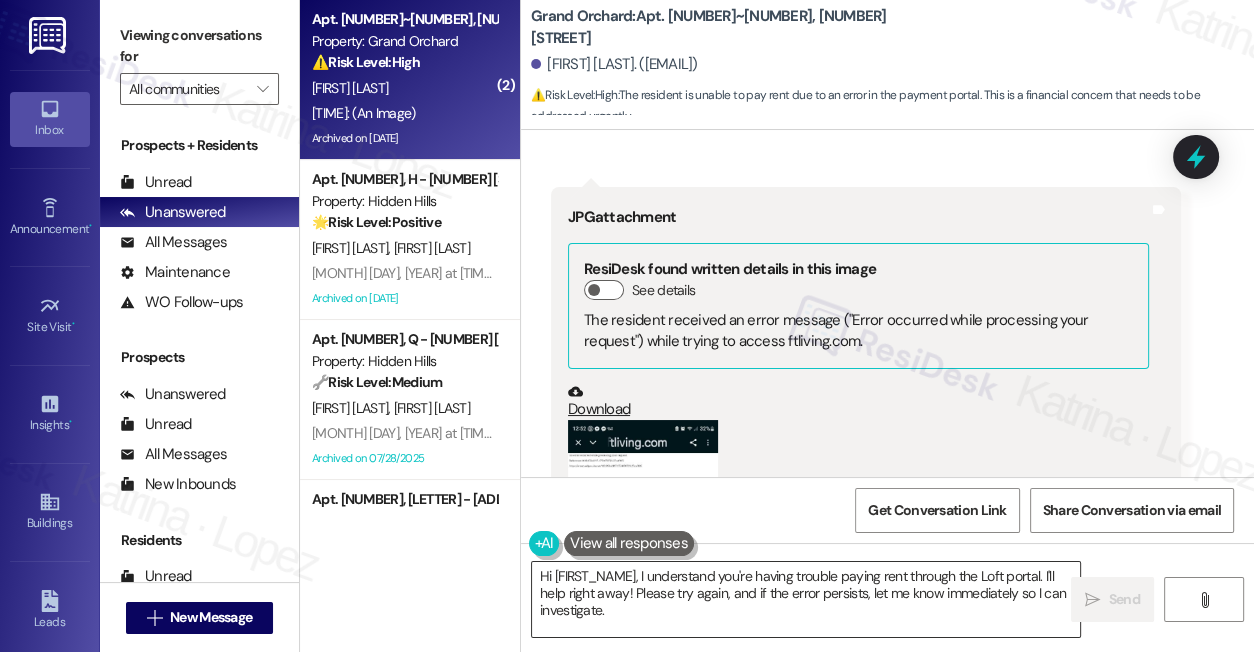click on "Hi [FIRST_NAME], I understand you're having trouble paying rent through the Loft portal. I'll help right away! Please try again, and if the error persists, let me know immediately so I can investigate." at bounding box center (806, 599) 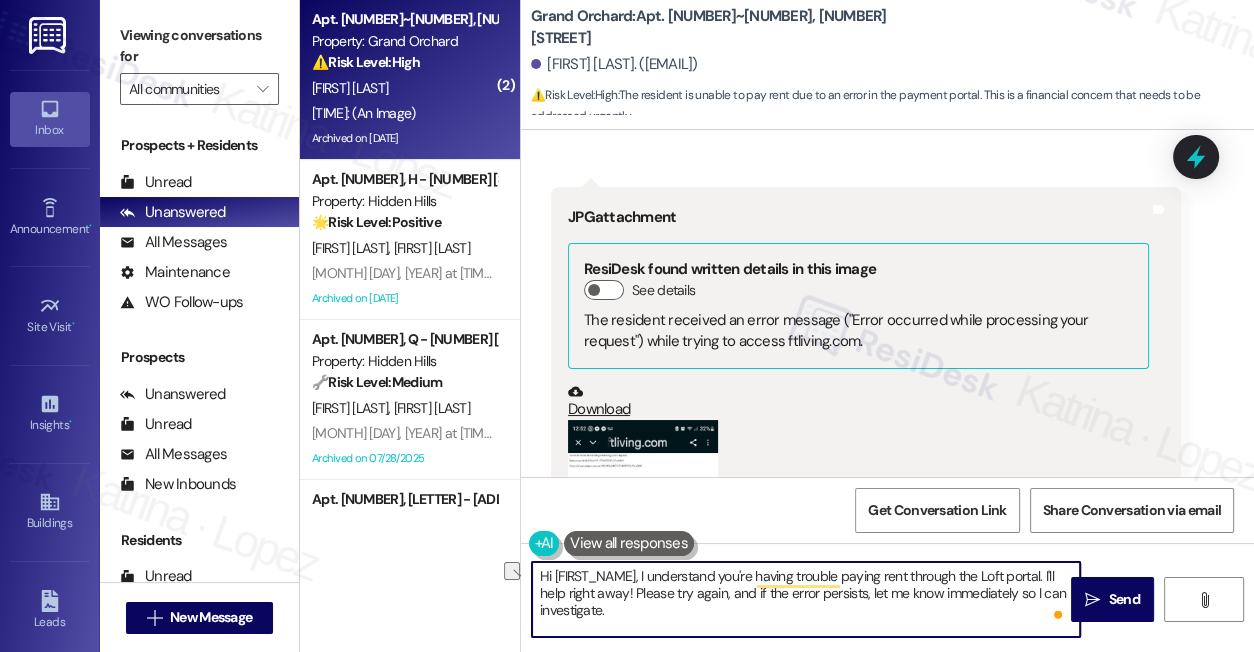 drag, startPoint x: 632, startPoint y: 590, endPoint x: 538, endPoint y: 595, distance: 94.13288 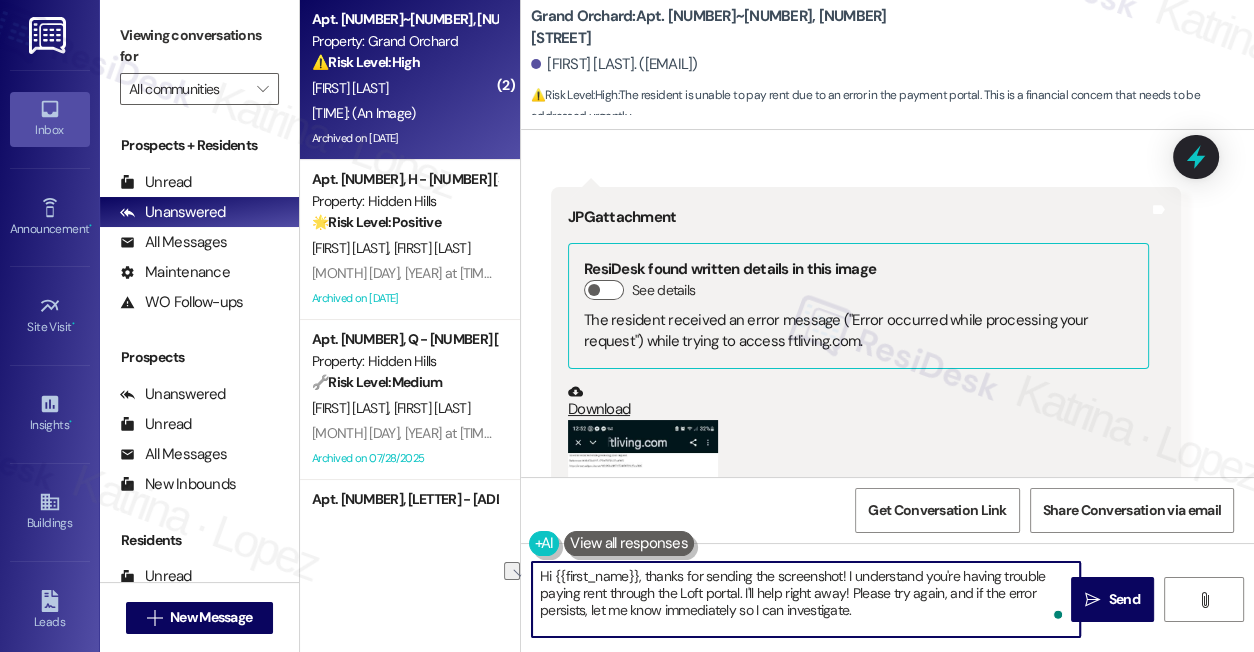 drag, startPoint x: 744, startPoint y: 590, endPoint x: 853, endPoint y: 611, distance: 111.0045 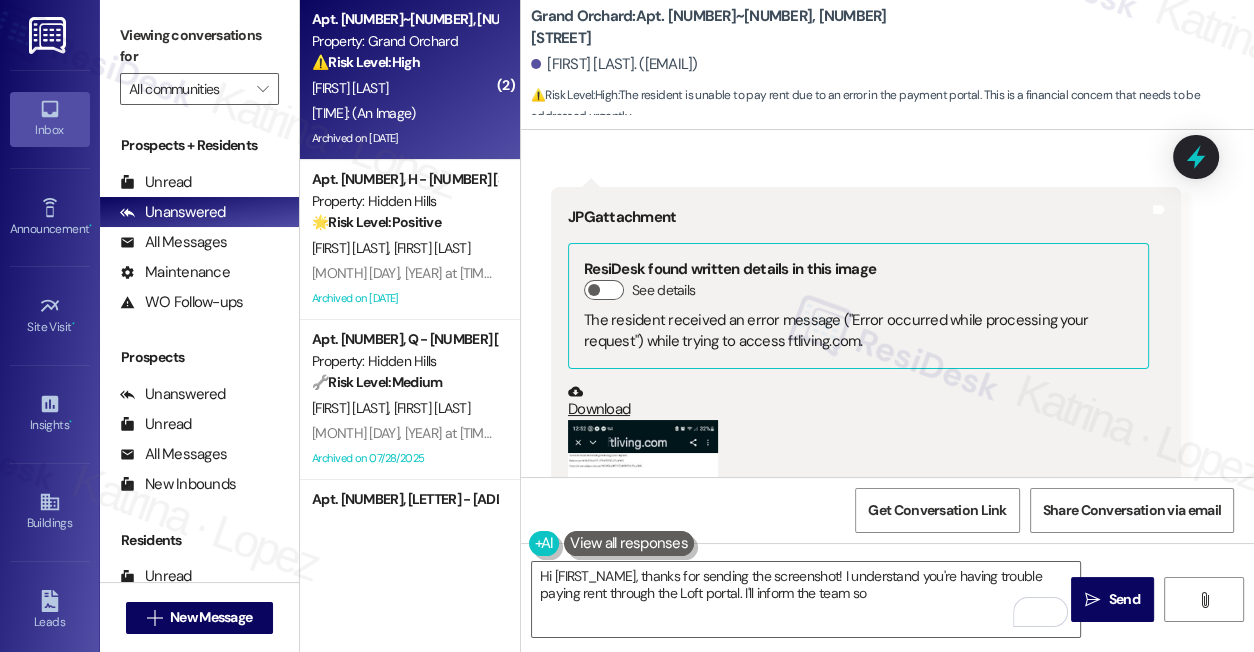 click on "Viewing conversations for" at bounding box center (199, 46) 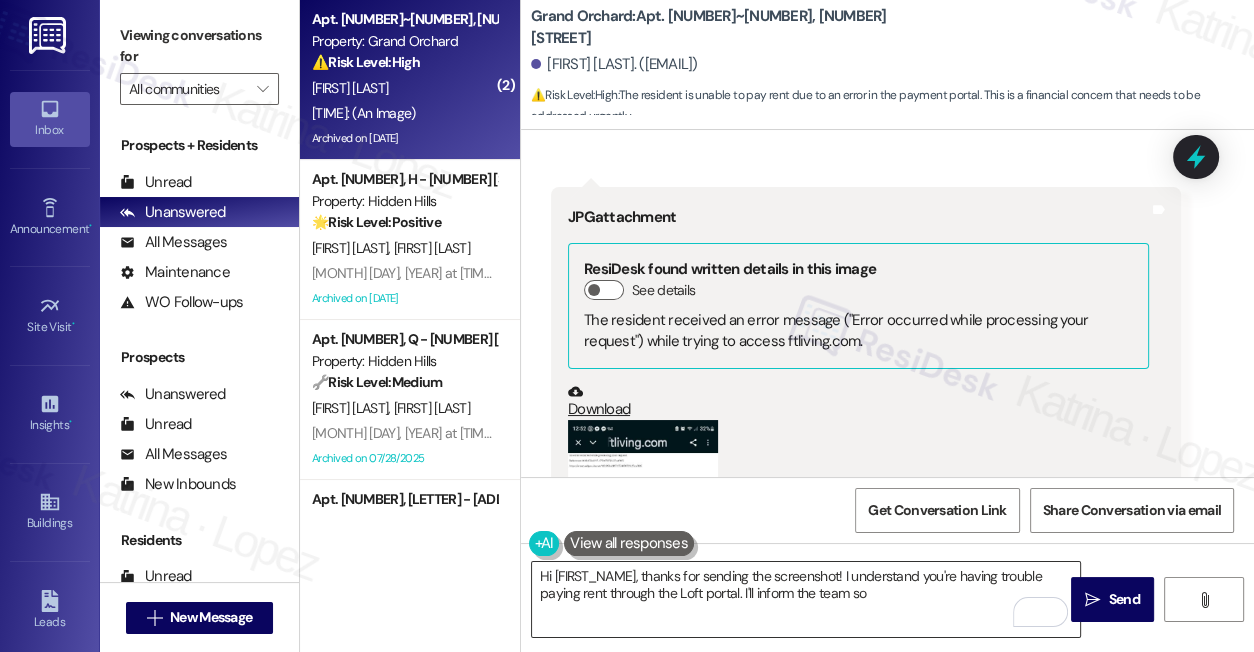 click on "Hi [FIRST_NAME], thanks for sending the screenshot! I understand you're having trouble paying rent through the Loft portal. I'll inform the team so" at bounding box center (806, 599) 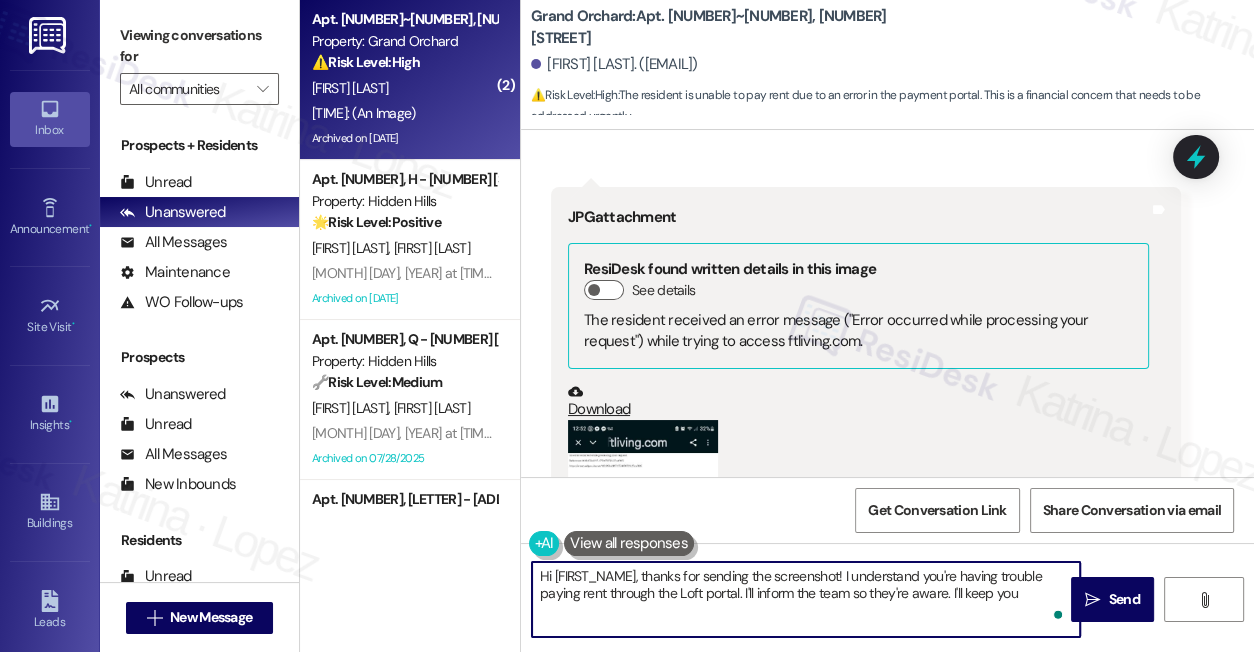 click at bounding box center [643, 586] 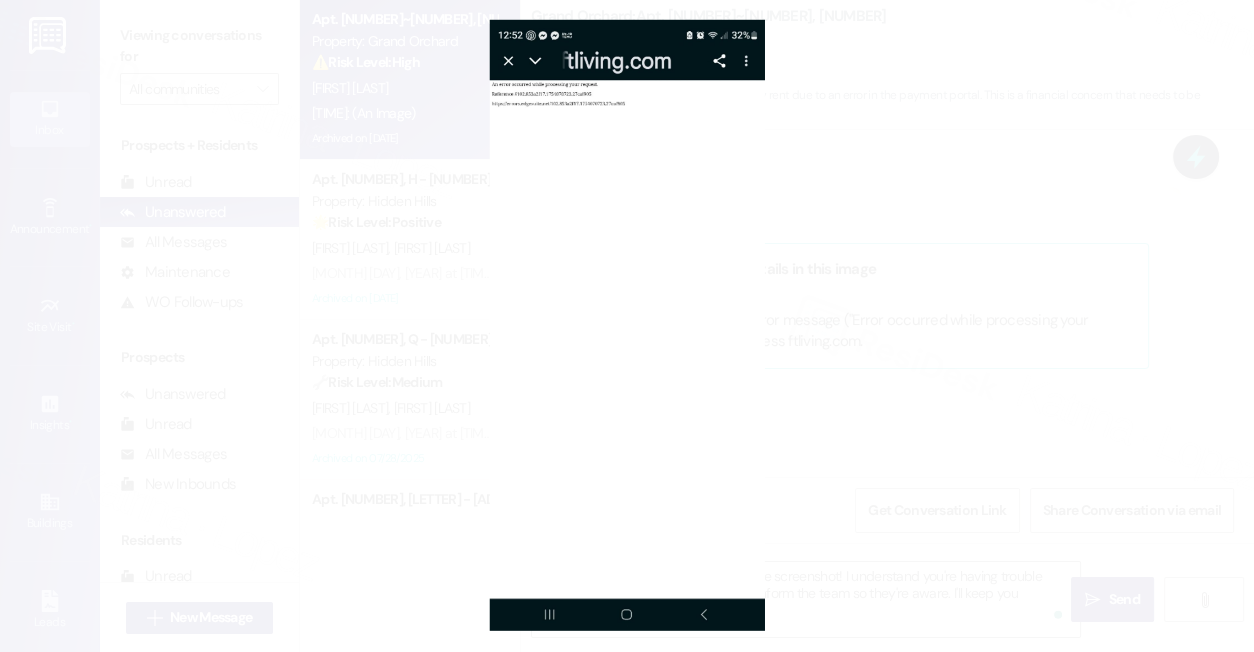 click at bounding box center (627, 326) 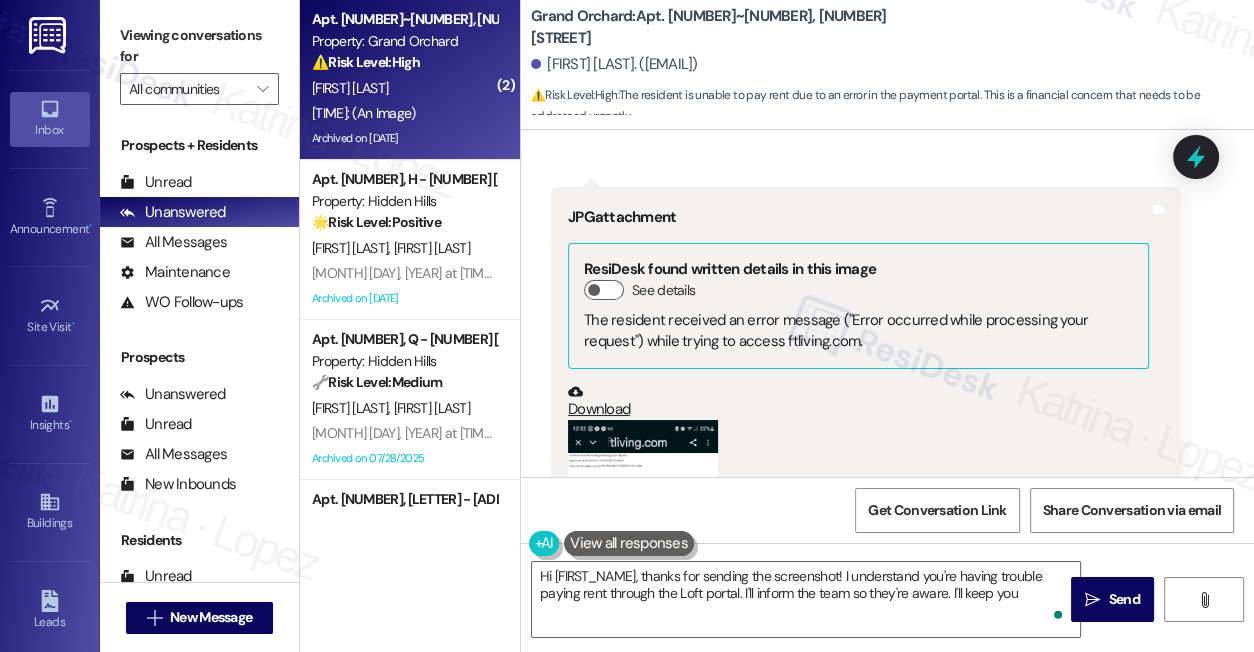 click at bounding box center (643, 586) 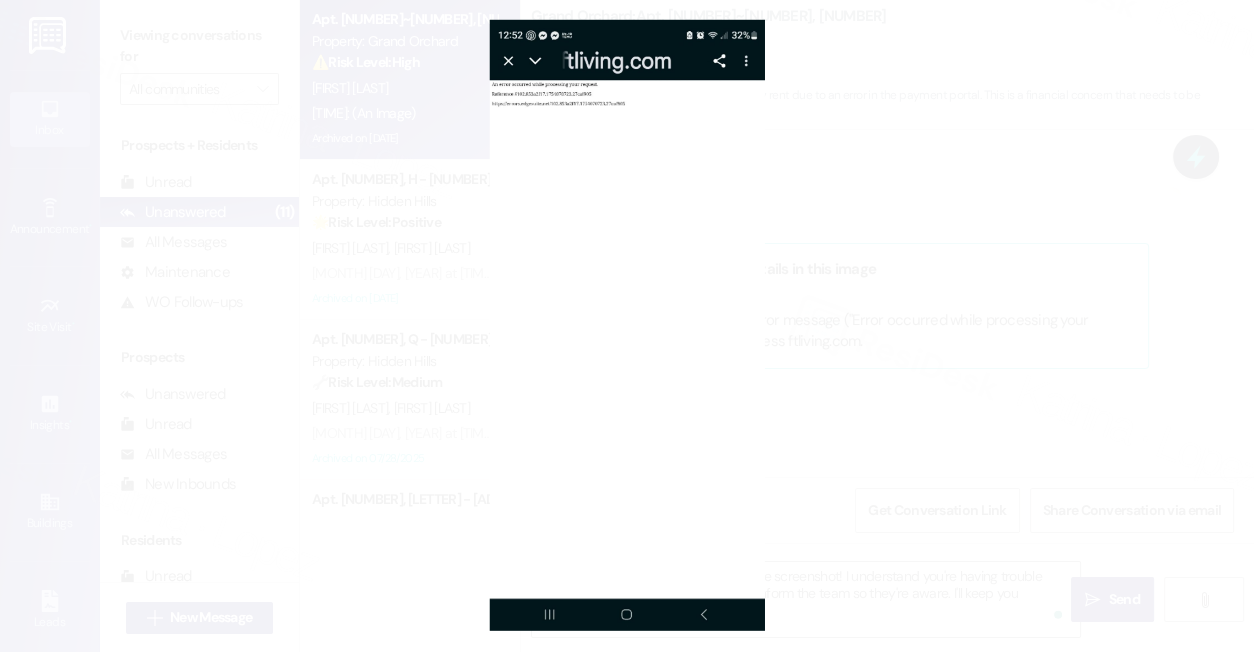 click at bounding box center (627, 326) 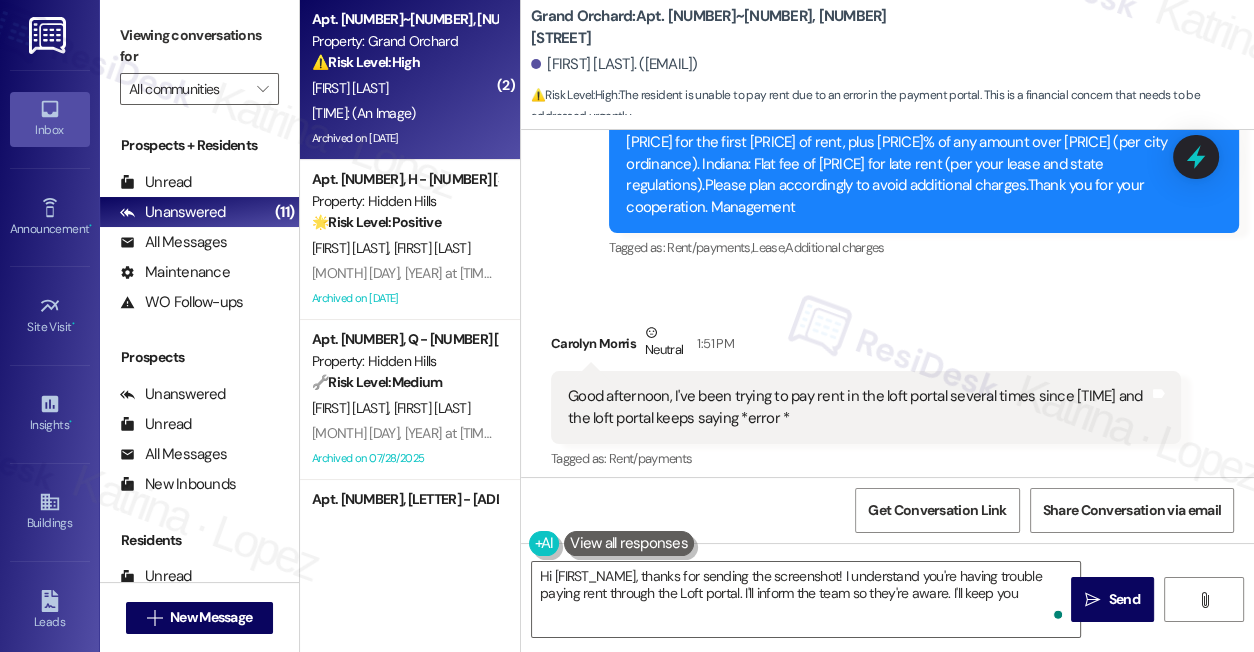scroll, scrollTop: 18592, scrollLeft: 0, axis: vertical 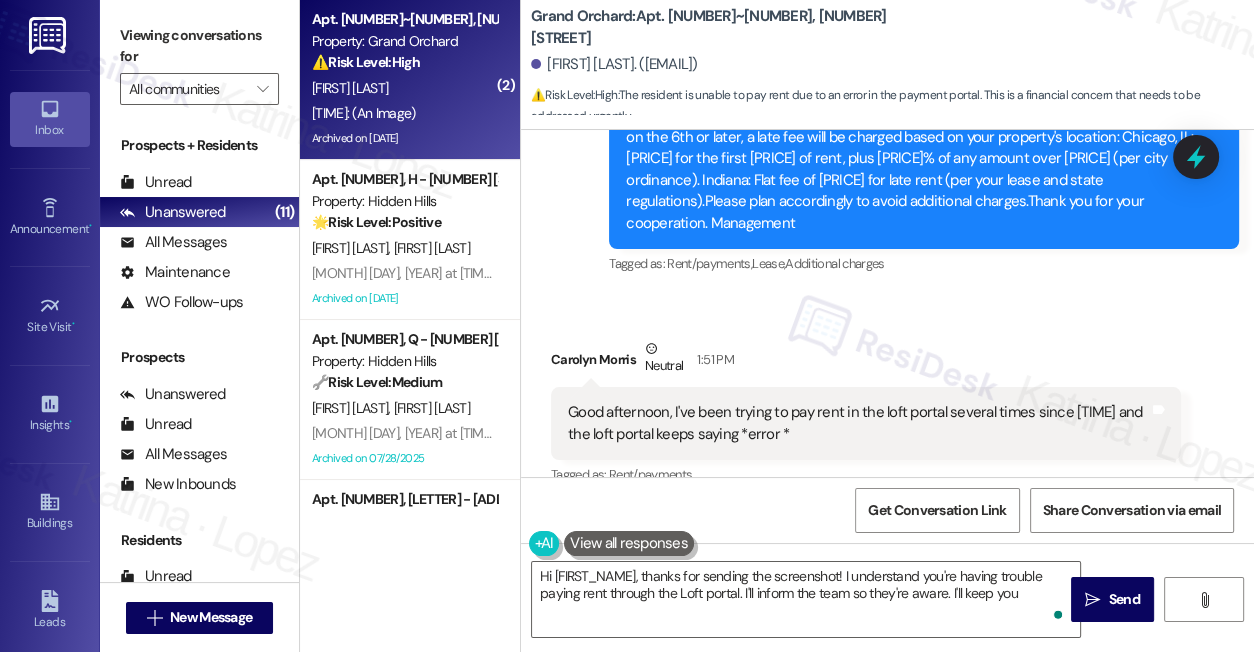 click on "Good afternoon,  I've been trying to pay rent in the loft portal several times since [TIME] and the loft portal keeps saying *error * Tags and notes" at bounding box center (866, 423) 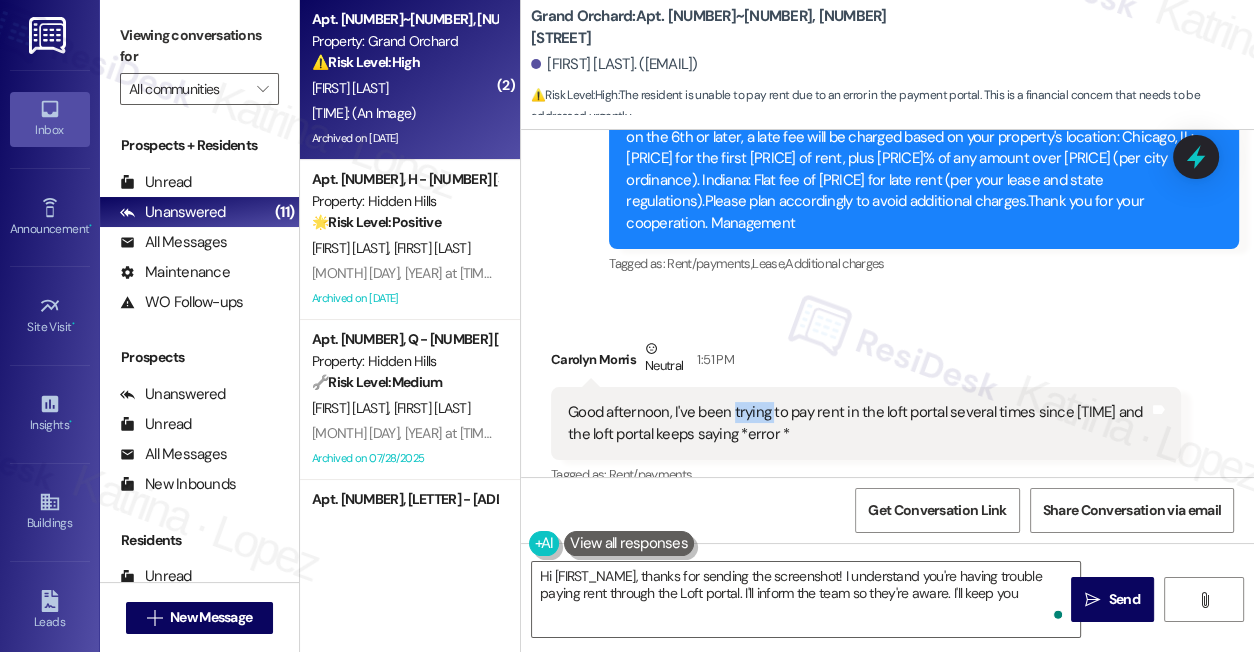 click on "Good afternoon,  I've been trying to pay rent in the loft portal several times since [TIME] and the loft portal keeps saying *error * Tags and notes" at bounding box center (866, 423) 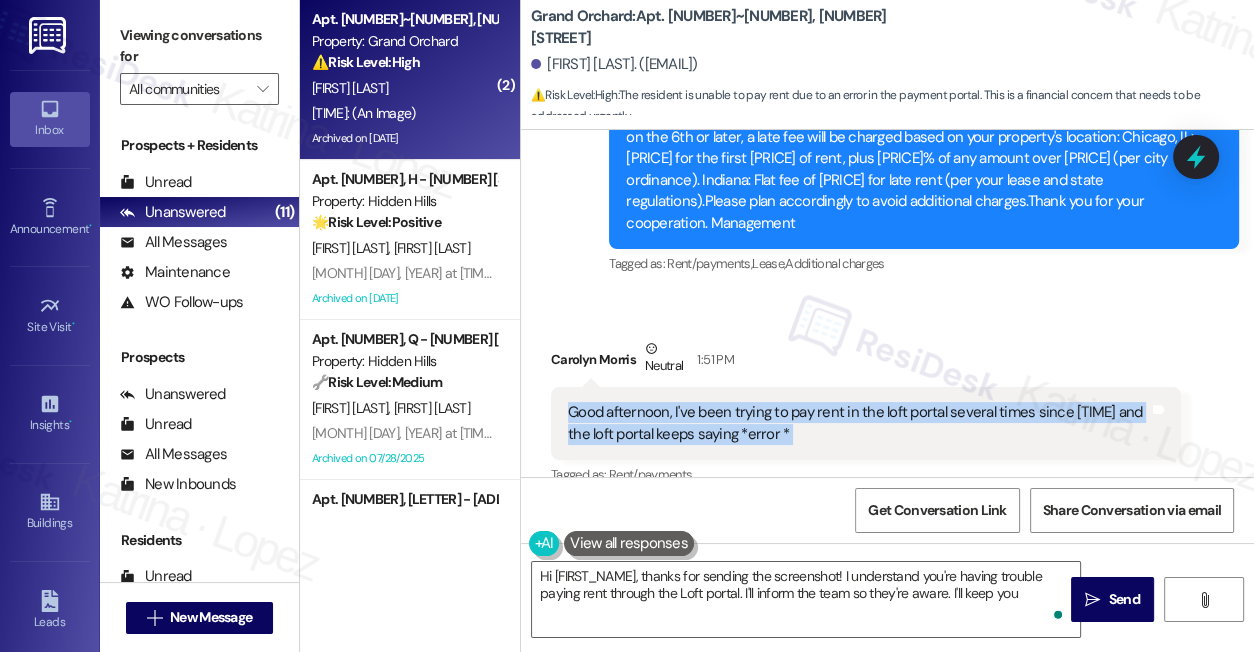 click on "Good afternoon,  I've been trying to pay rent in the loft portal several times since [TIME] and the loft portal keeps saying *error * Tags and notes" at bounding box center [866, 423] 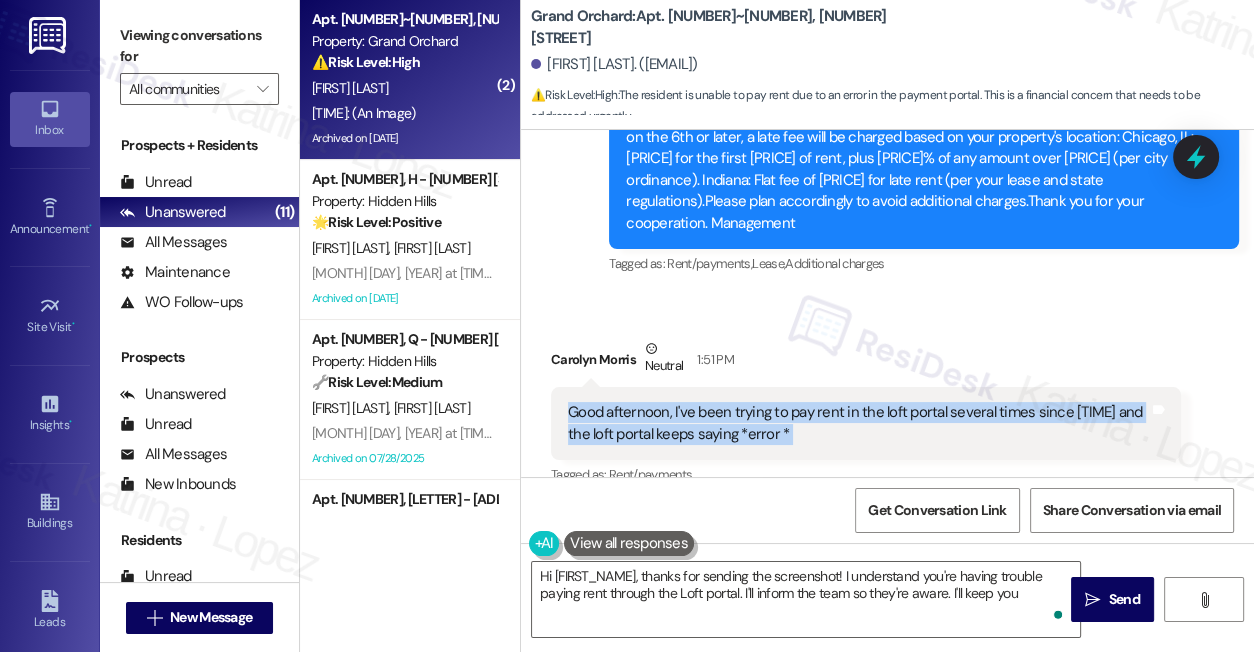 copy on "Good afternoon,  I've been trying to pay rent in the loft portal several times since [TIME] and the loft portal keeps saying *error * Tags and notes" 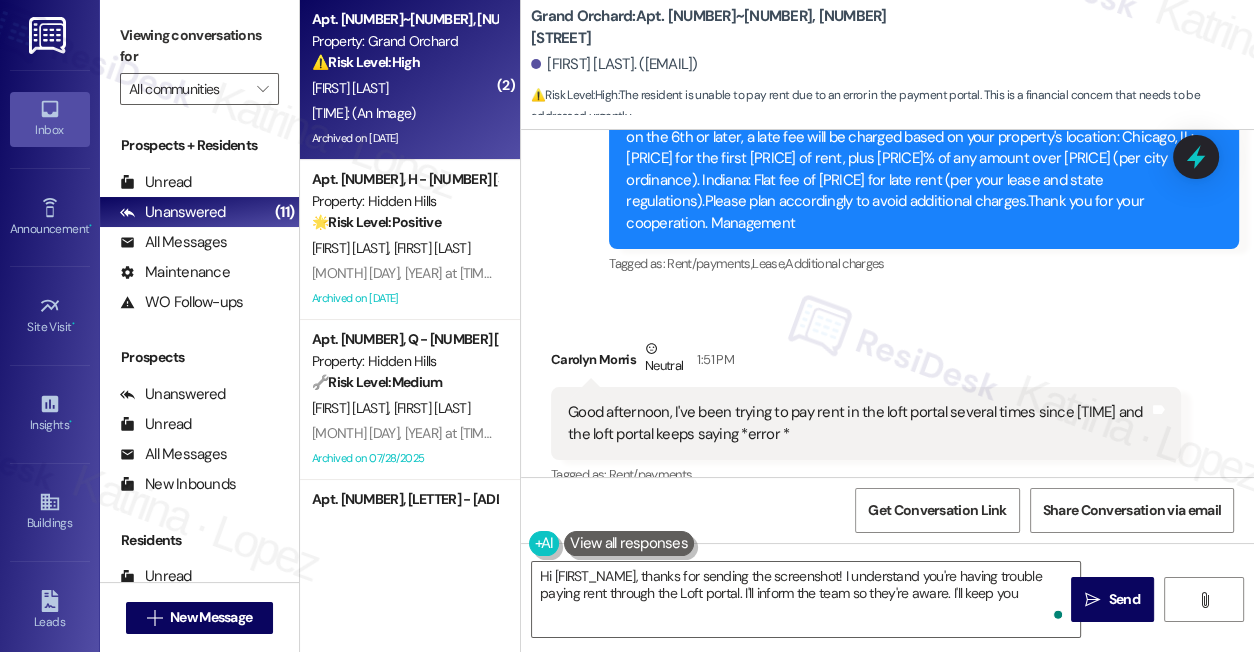 click on "Viewing conversations for" at bounding box center [199, 46] 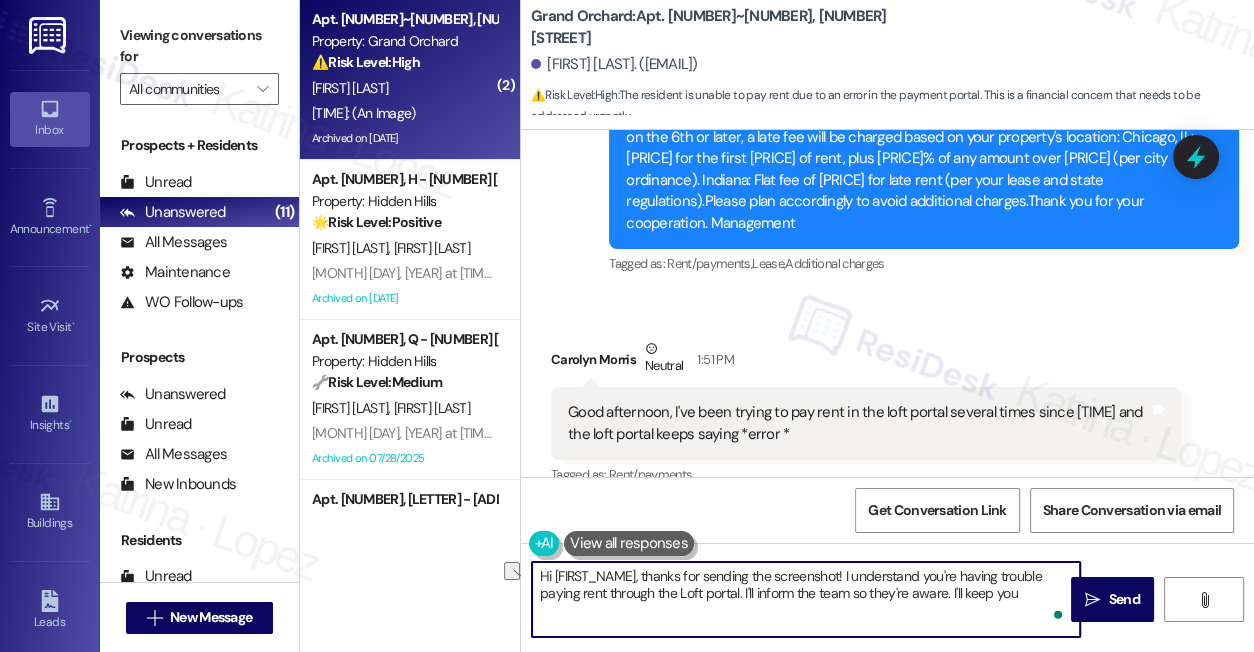 drag, startPoint x: 744, startPoint y: 593, endPoint x: 1018, endPoint y: 593, distance: 274 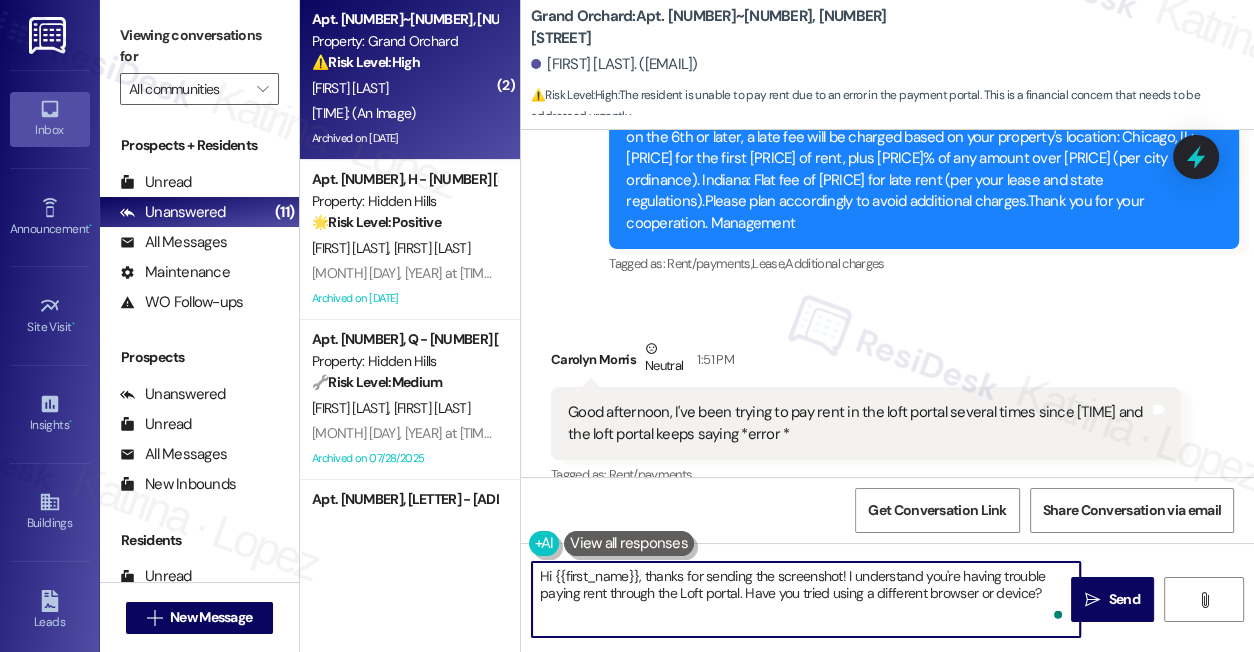 type on "Hi {{first_name}}, thanks for sending the screenshot! I understand you're having trouble paying rent through the Loft portal. Have you tried using a different browser or device?" 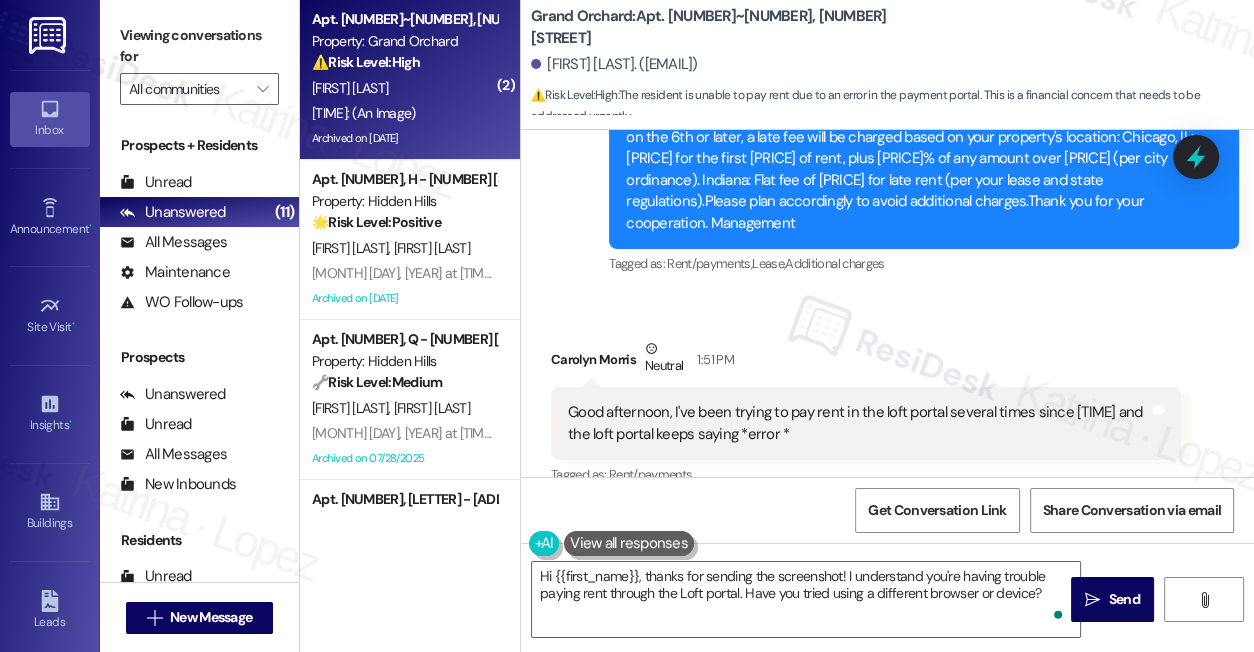 click on "Viewing conversations for" at bounding box center (199, 46) 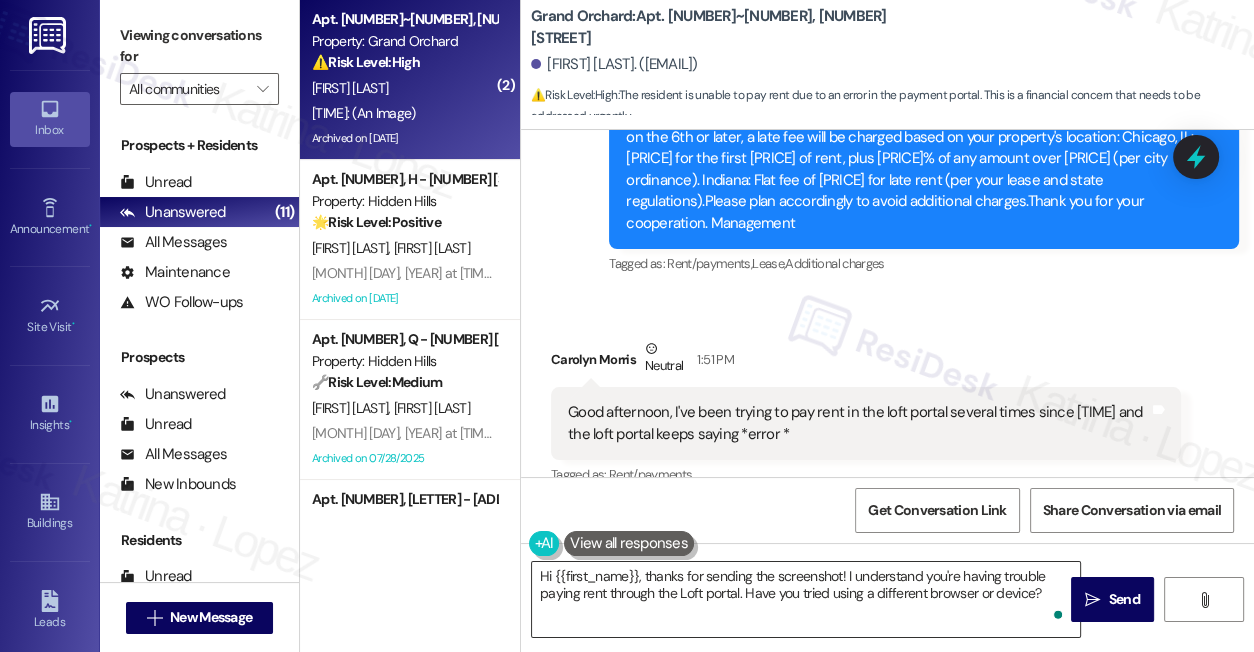 click on "Hi {{first_name}}, thanks for sending the screenshot! I understand you're having trouble paying rent through the Loft portal. Have you tried using a different browser or device?" at bounding box center [806, 599] 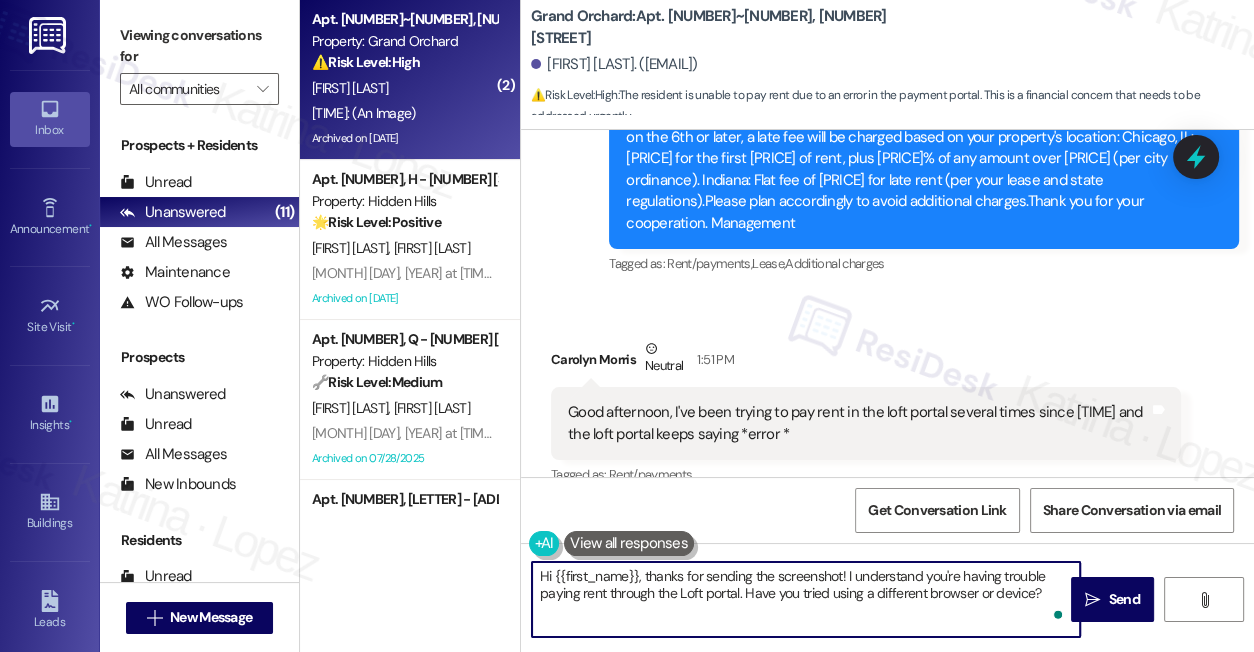 click on "Hi {{first_name}}, thanks for sending the screenshot! I understand you're having trouble paying rent through the Loft portal. Have you tried using a different browser or device?" at bounding box center (806, 599) 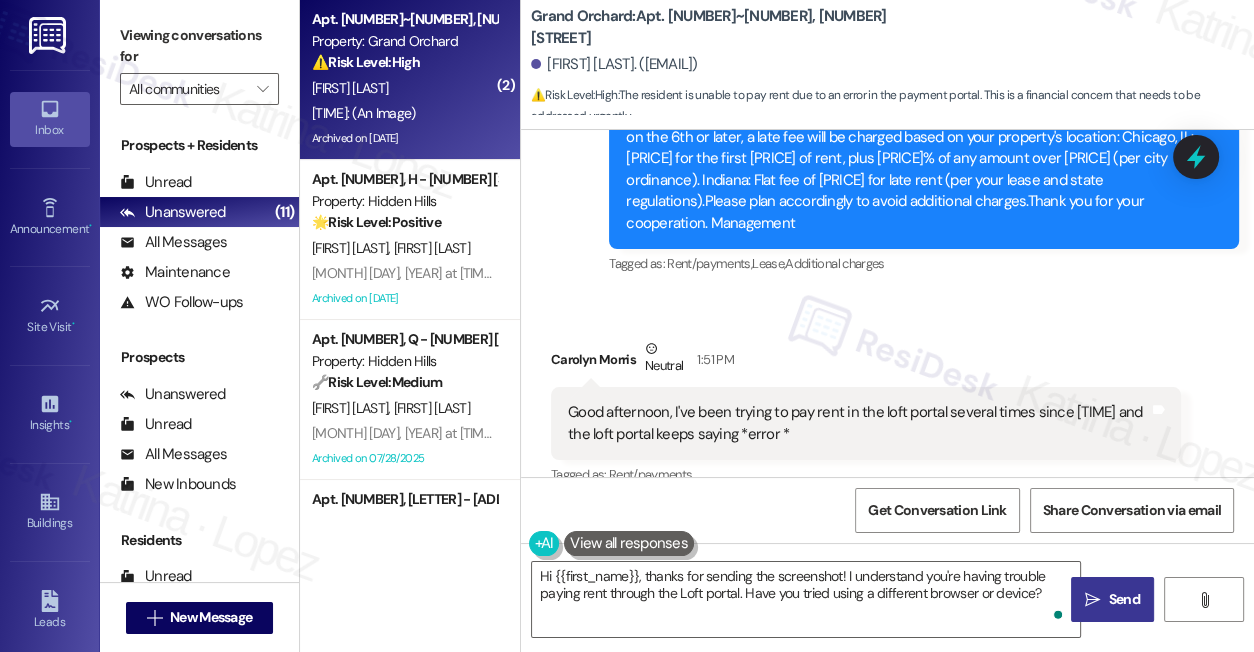 click on "" at bounding box center [1092, 600] 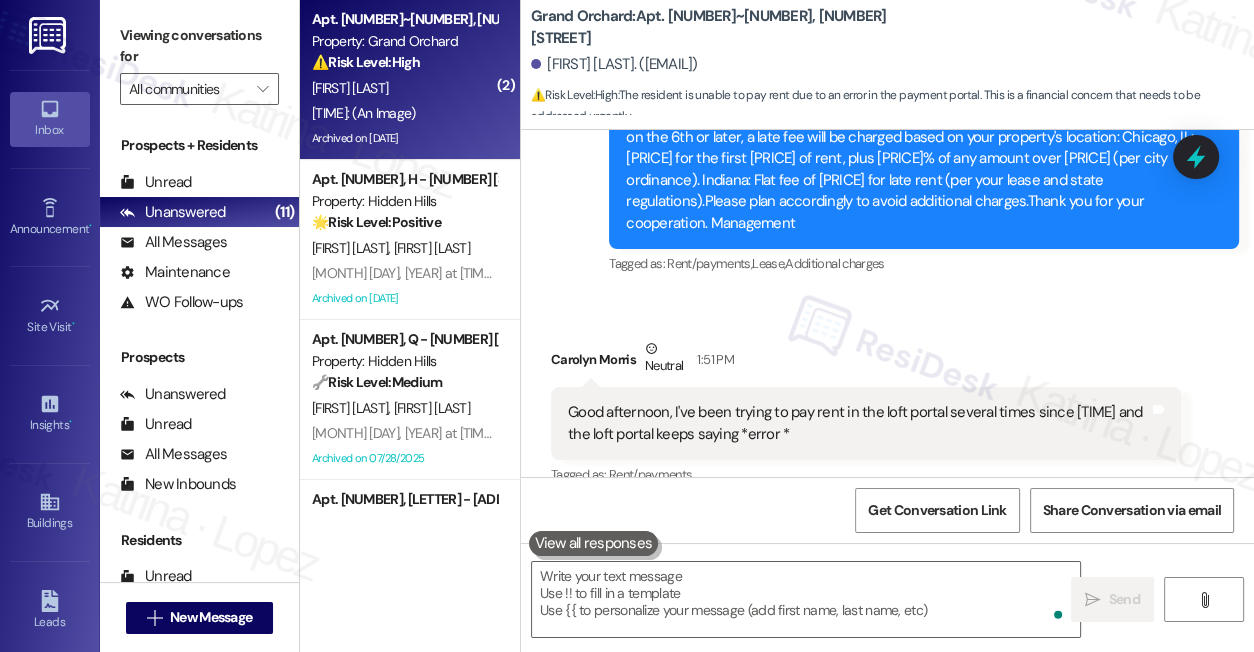 scroll, scrollTop: 354, scrollLeft: 0, axis: vertical 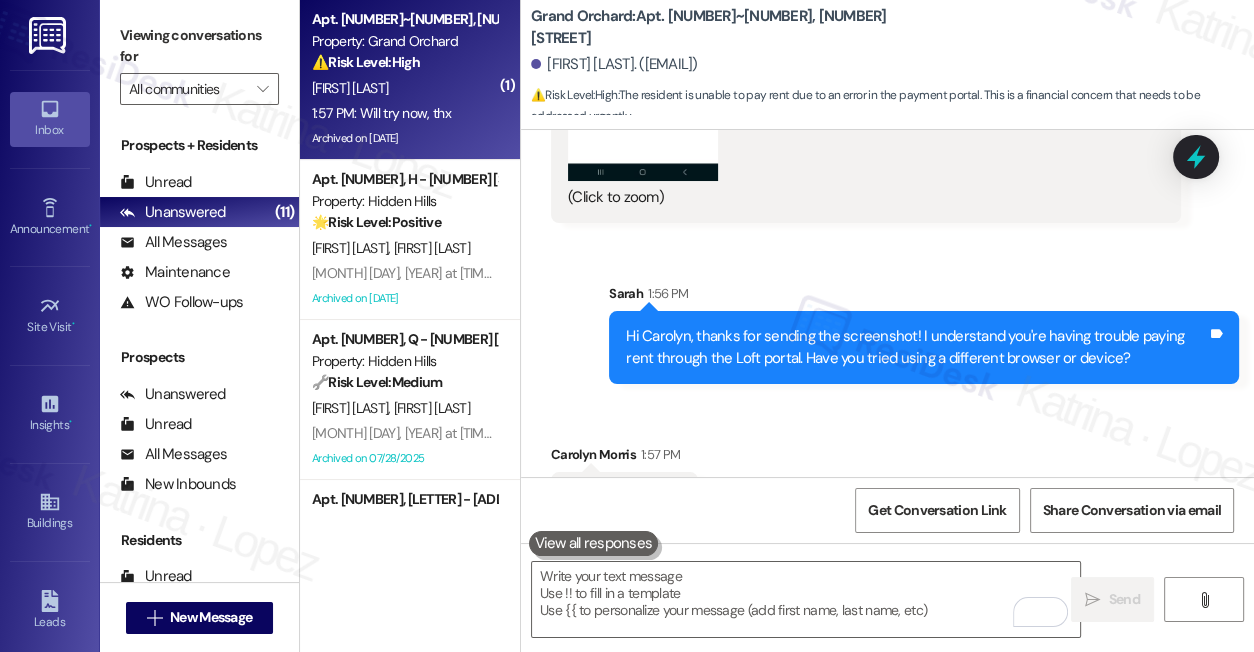 click on "Hi Carolyn, thanks for sending the screenshot! I understand you're having trouble paying rent through the Loft portal. Have you tried using a different browser or device?" at bounding box center [916, 347] 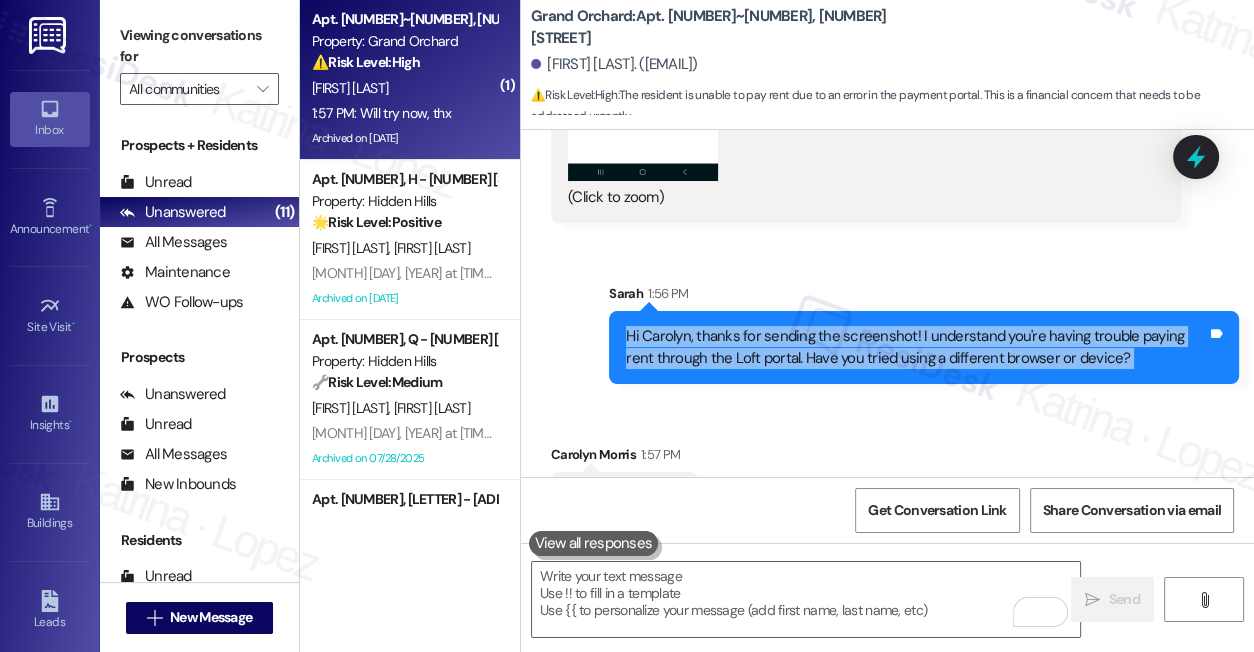 click on "Hi Carolyn, thanks for sending the screenshot! I understand you're having trouble paying rent through the Loft portal. Have you tried using a different browser or device?" at bounding box center [916, 347] 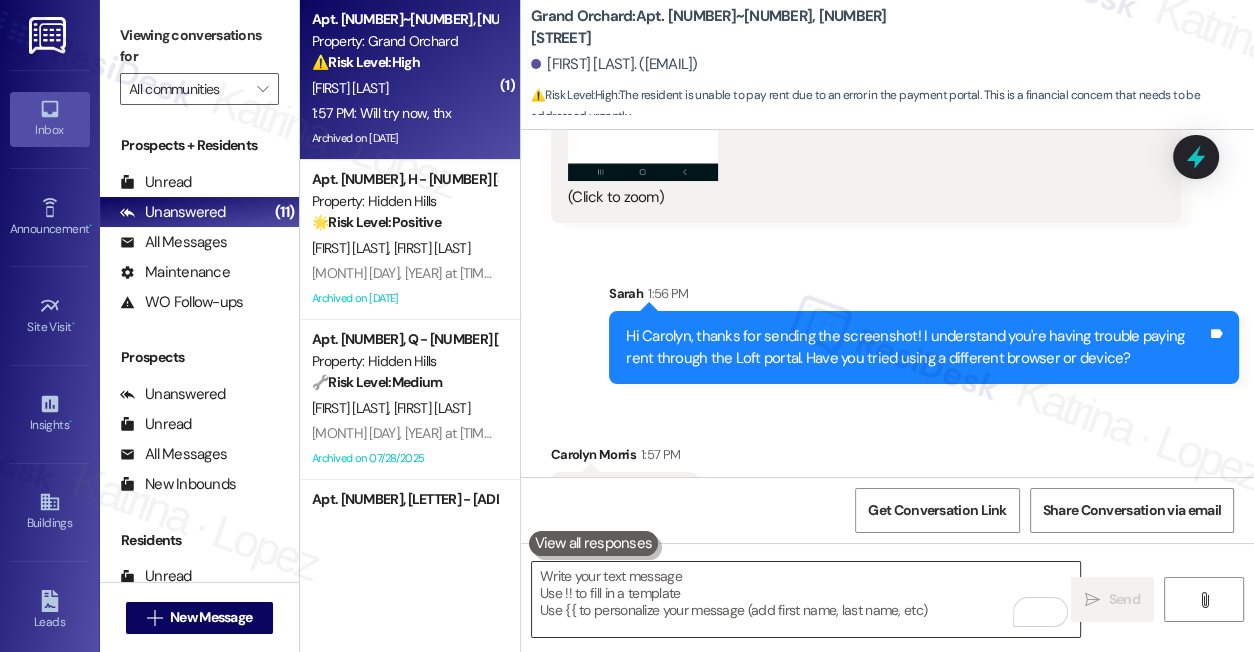 click at bounding box center [806, 599] 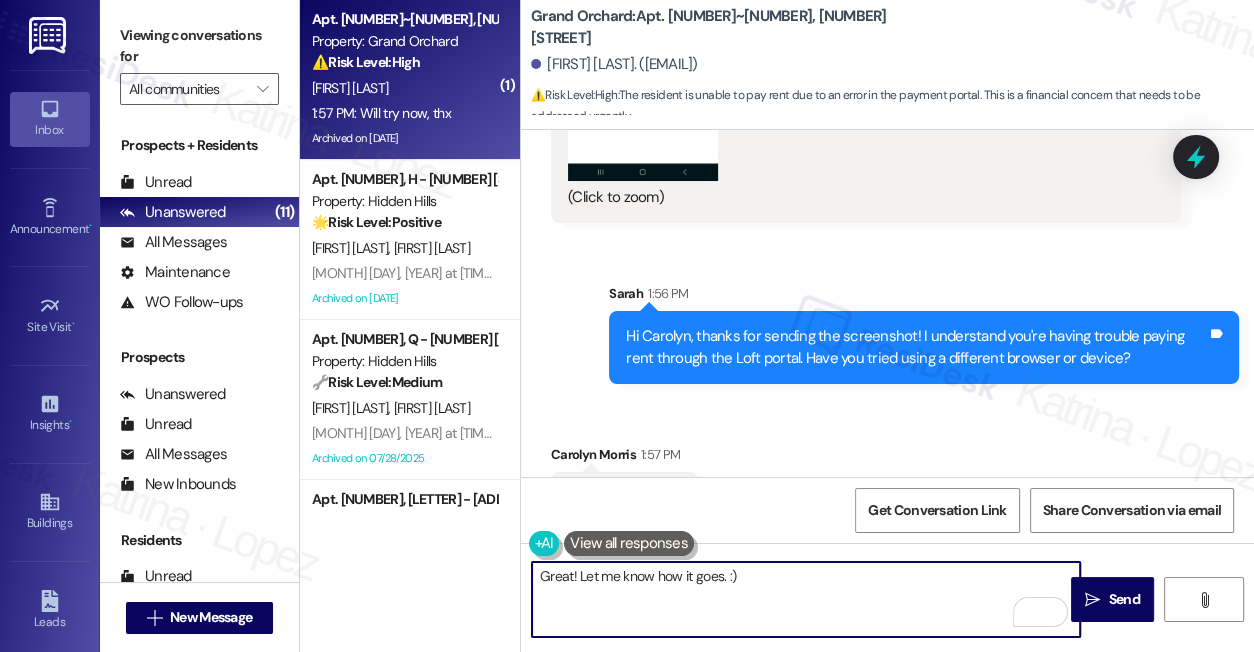 drag, startPoint x: 571, startPoint y: 576, endPoint x: 599, endPoint y: 576, distance: 28 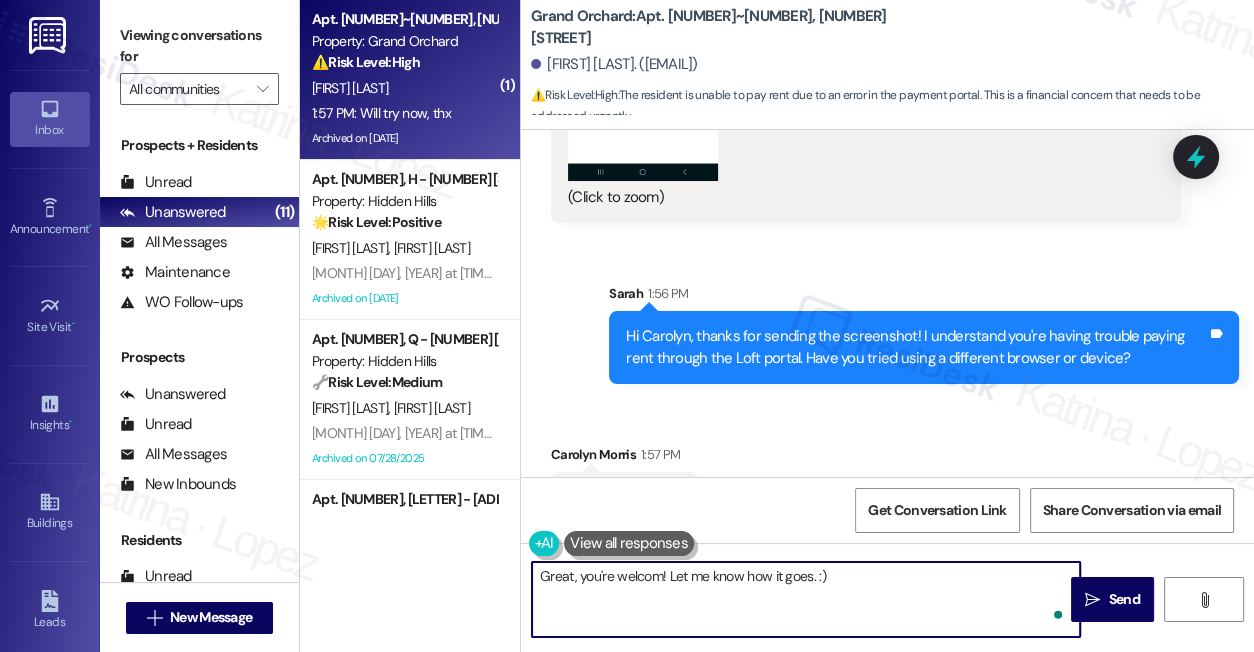 type on "Great, you're welcome! Let me know how it goes. :)" 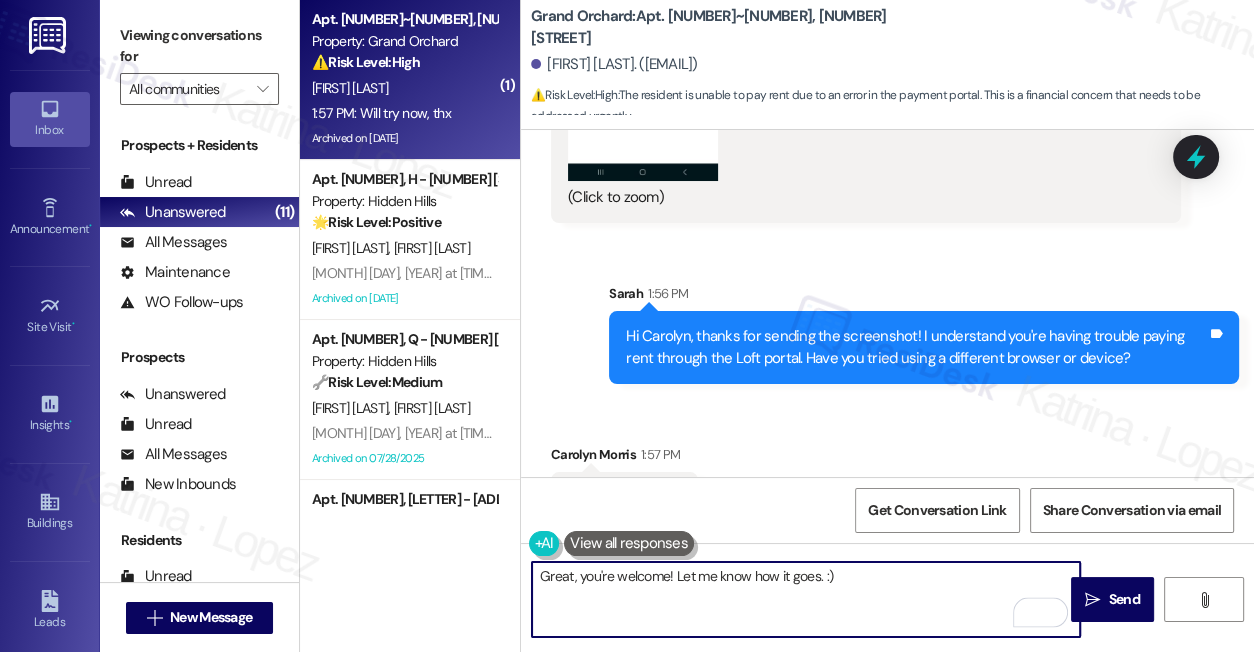 click on "Great, you're welcome! Let me know how it goes. :)" at bounding box center [806, 599] 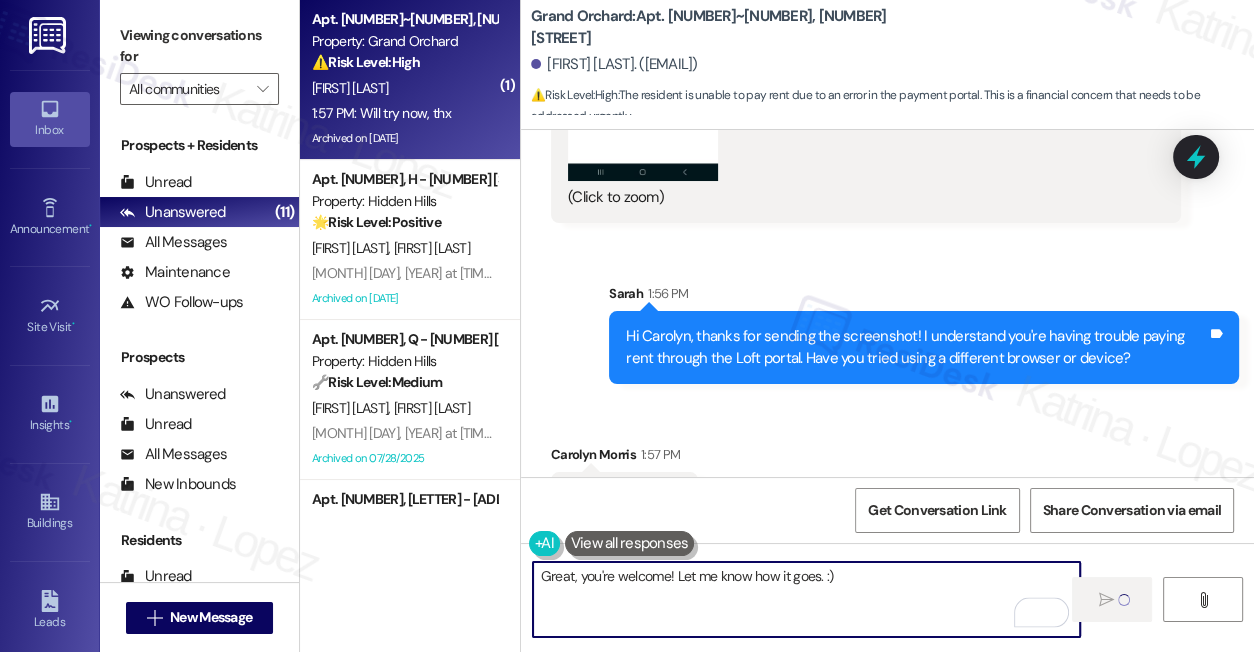 type 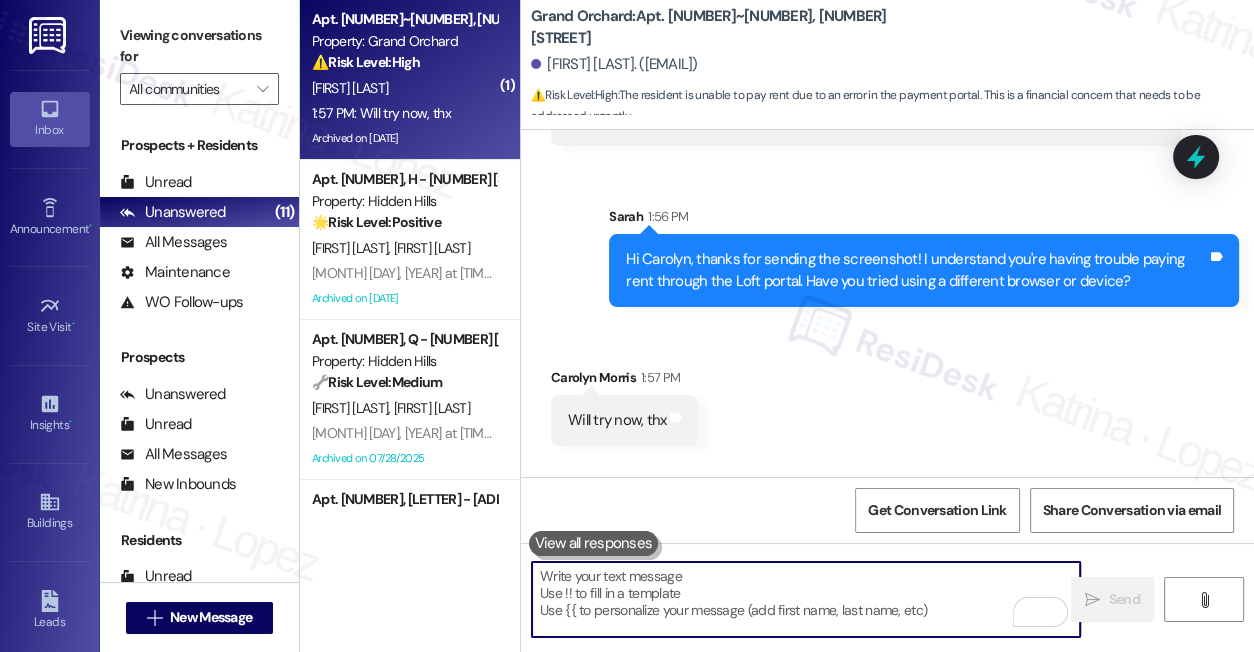 scroll, scrollTop: 19667, scrollLeft: 0, axis: vertical 